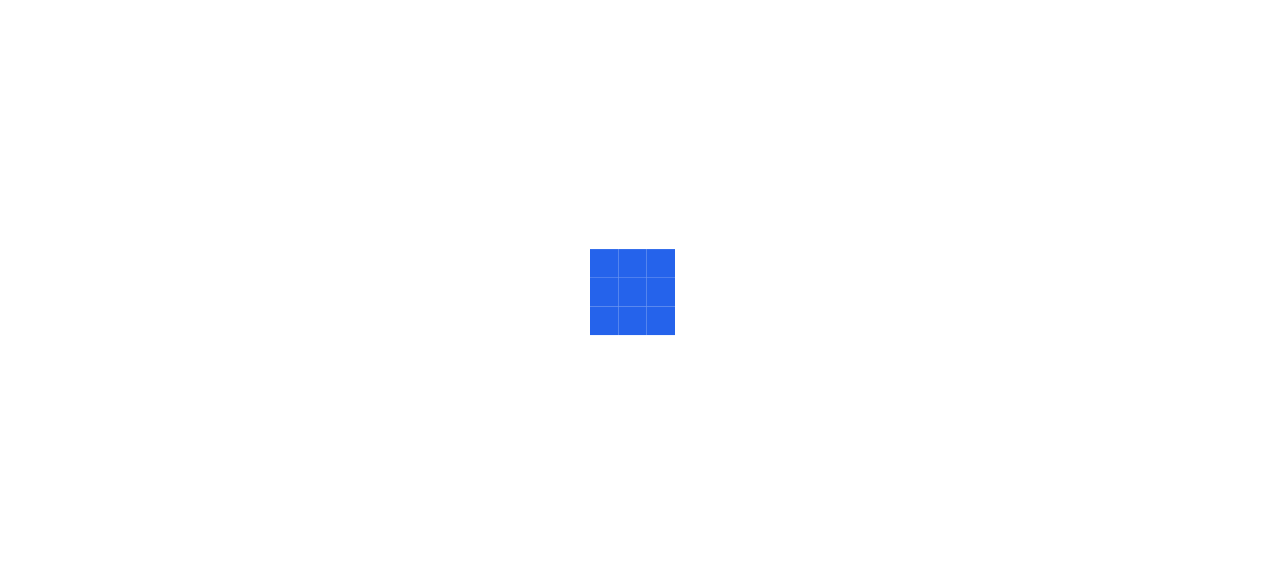 scroll, scrollTop: 0, scrollLeft: 0, axis: both 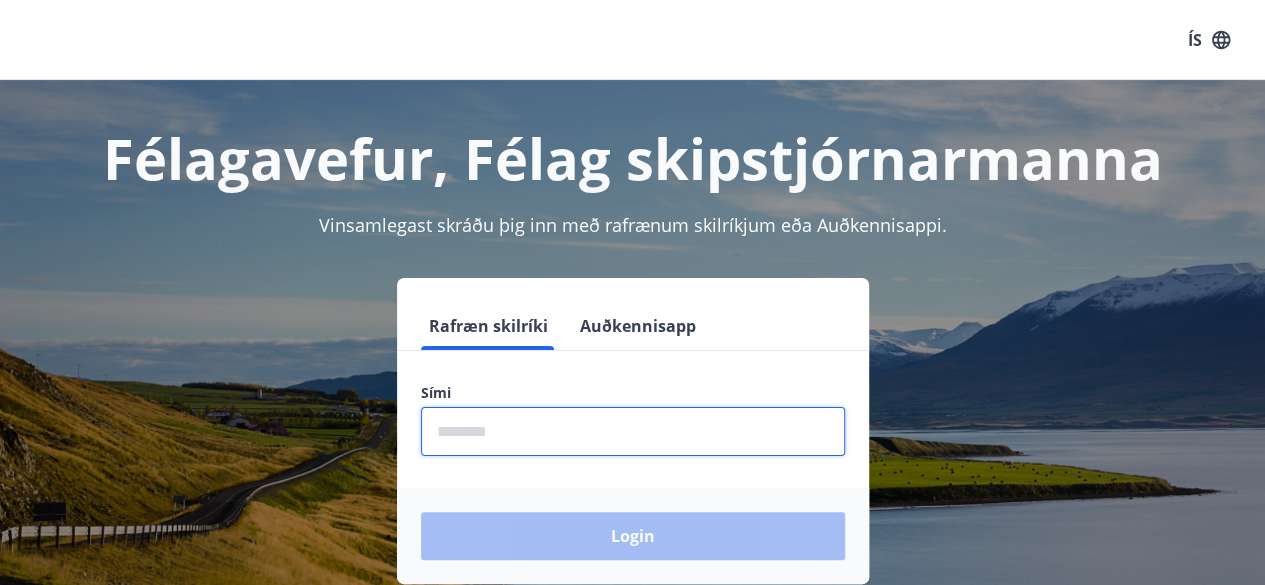 click at bounding box center [633, 431] 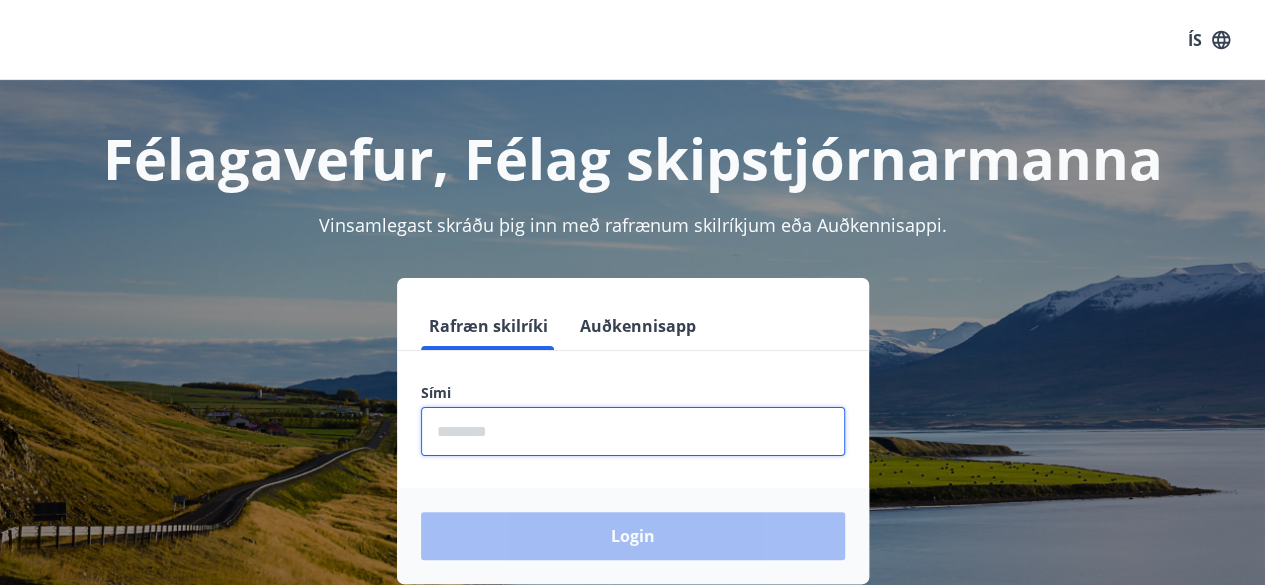 type on "********" 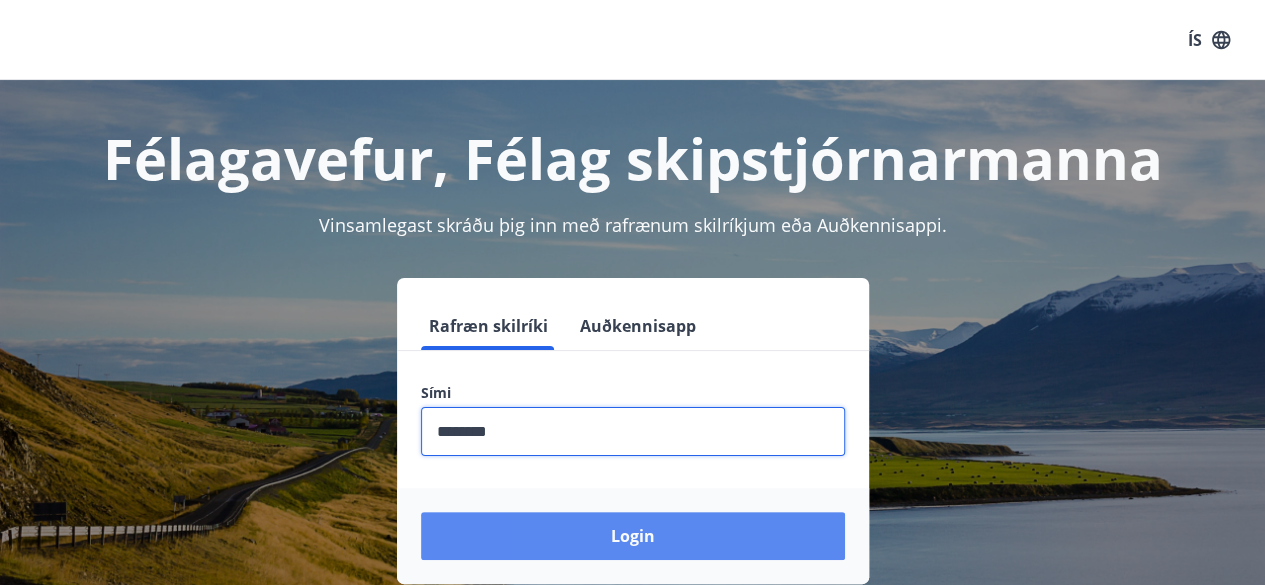 click on "Login" at bounding box center [633, 536] 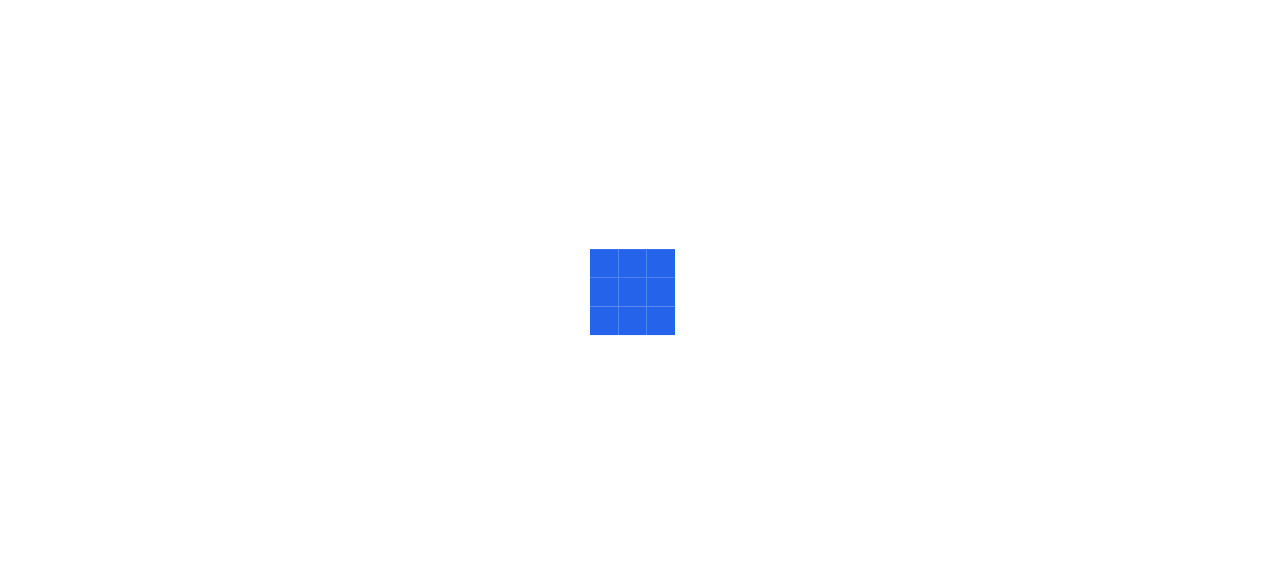 scroll, scrollTop: 0, scrollLeft: 0, axis: both 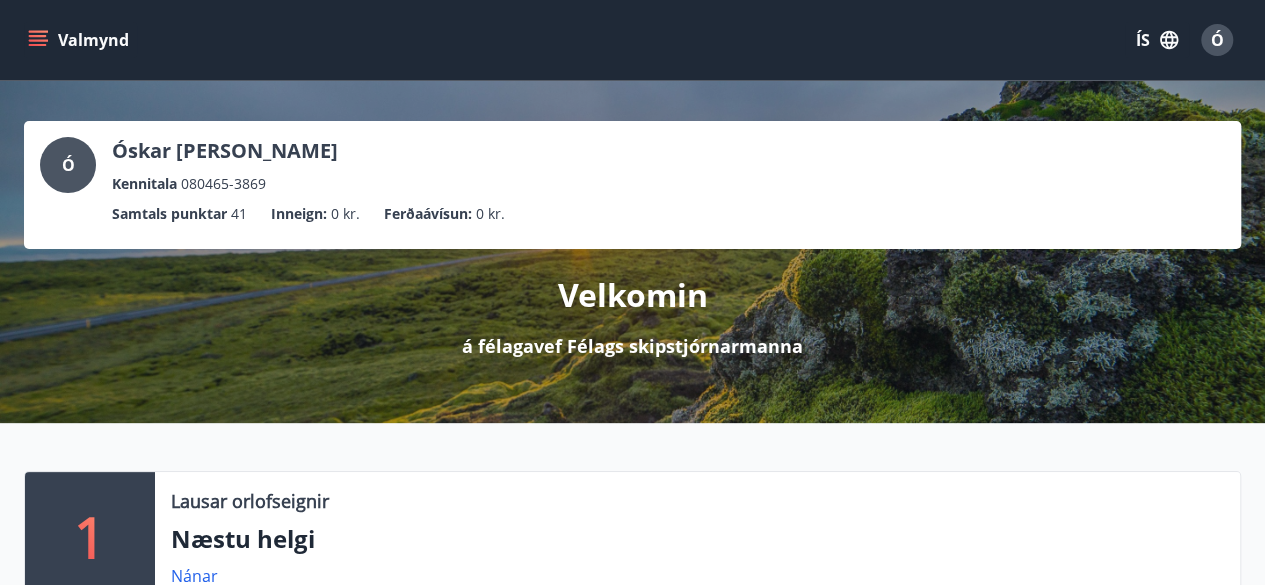 click 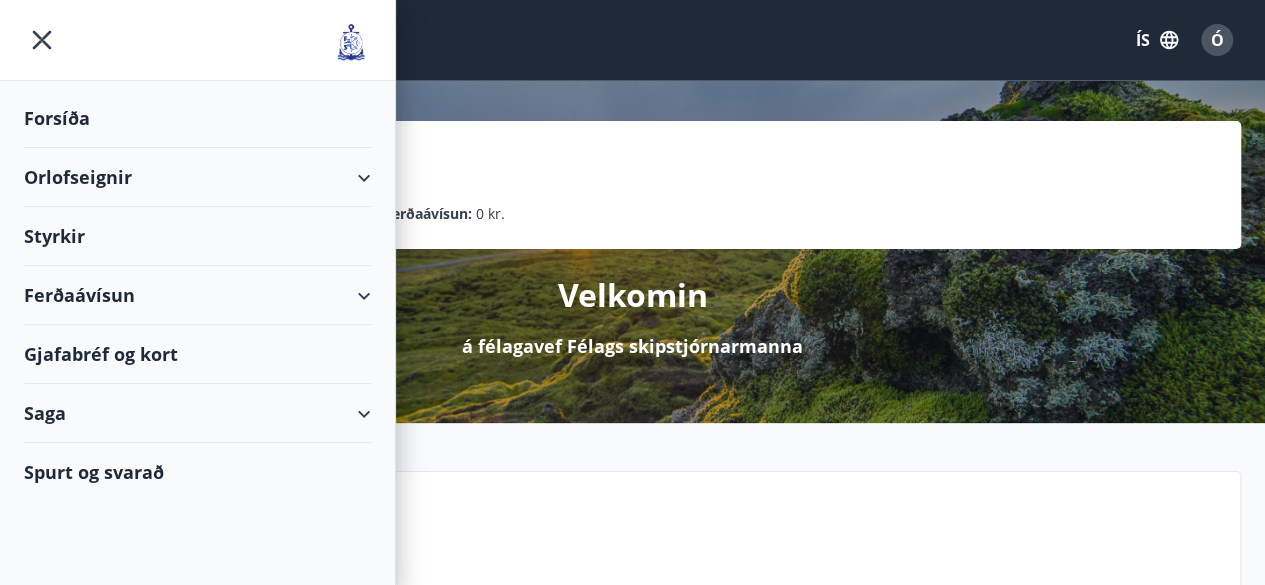 click on "Orlofseignir" at bounding box center (197, 177) 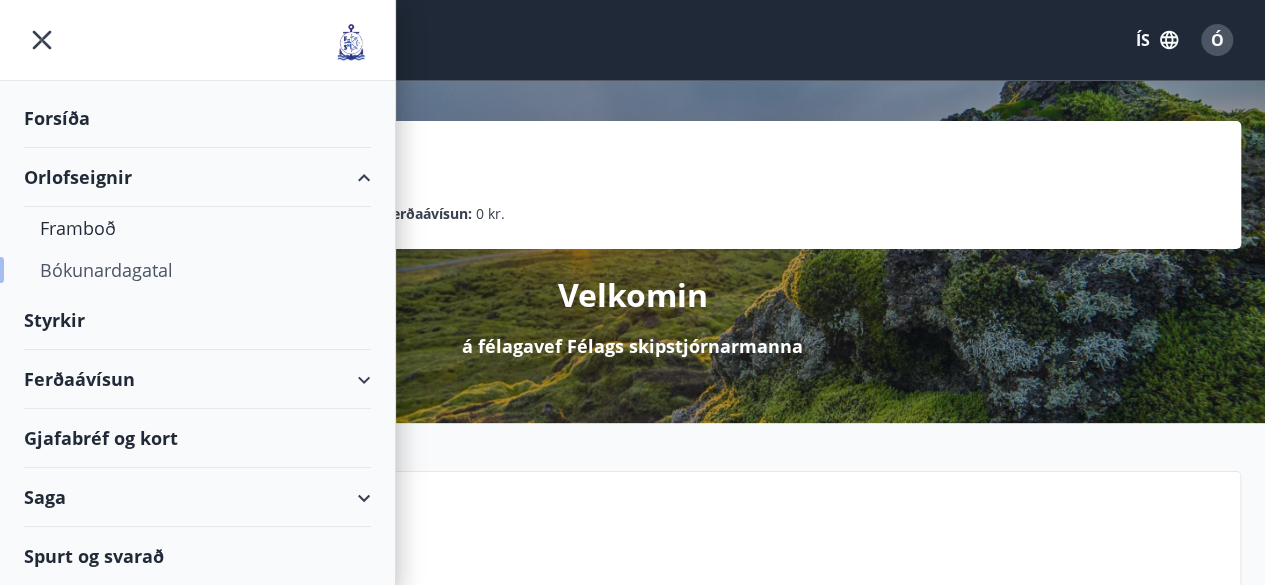 click on "Bókunardagatal" at bounding box center (197, 270) 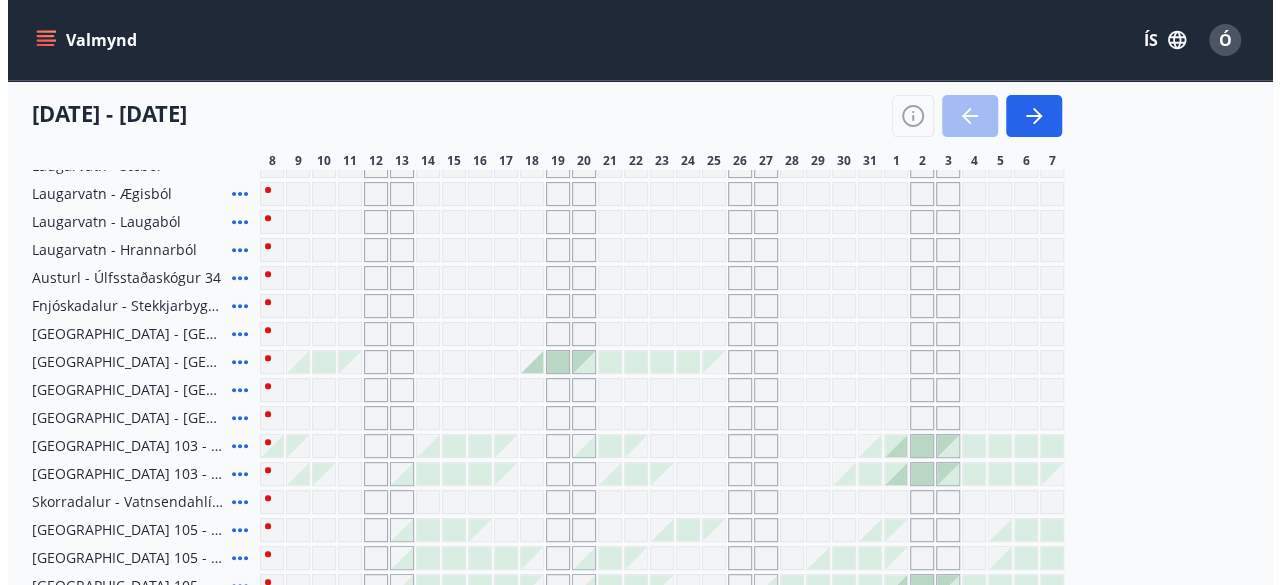 scroll, scrollTop: 266, scrollLeft: 0, axis: vertical 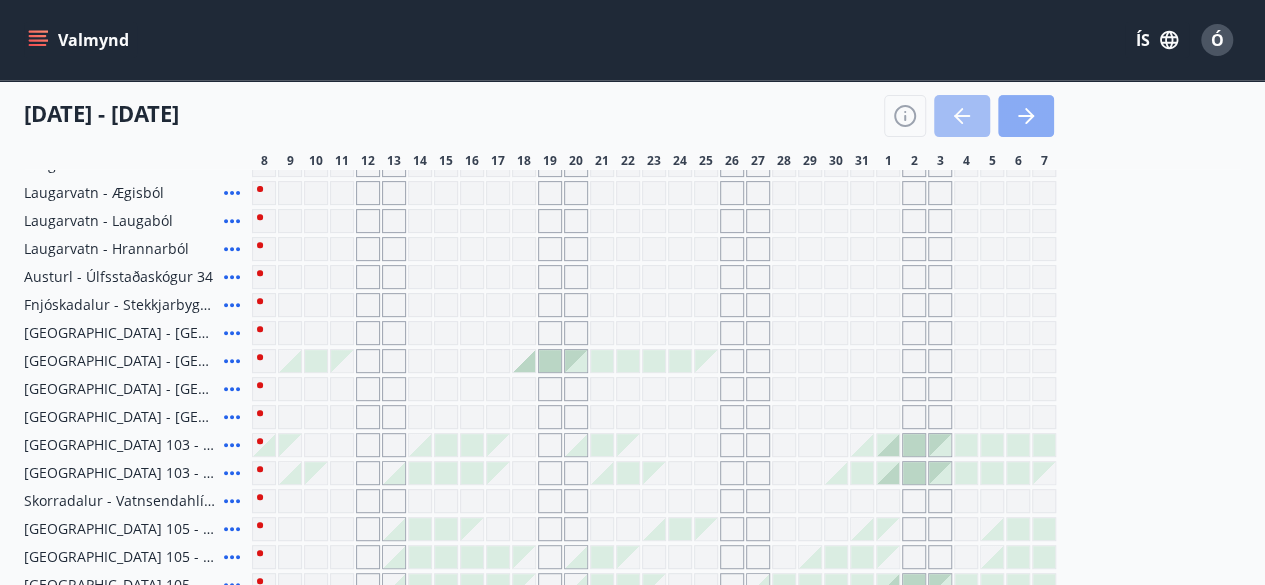 click 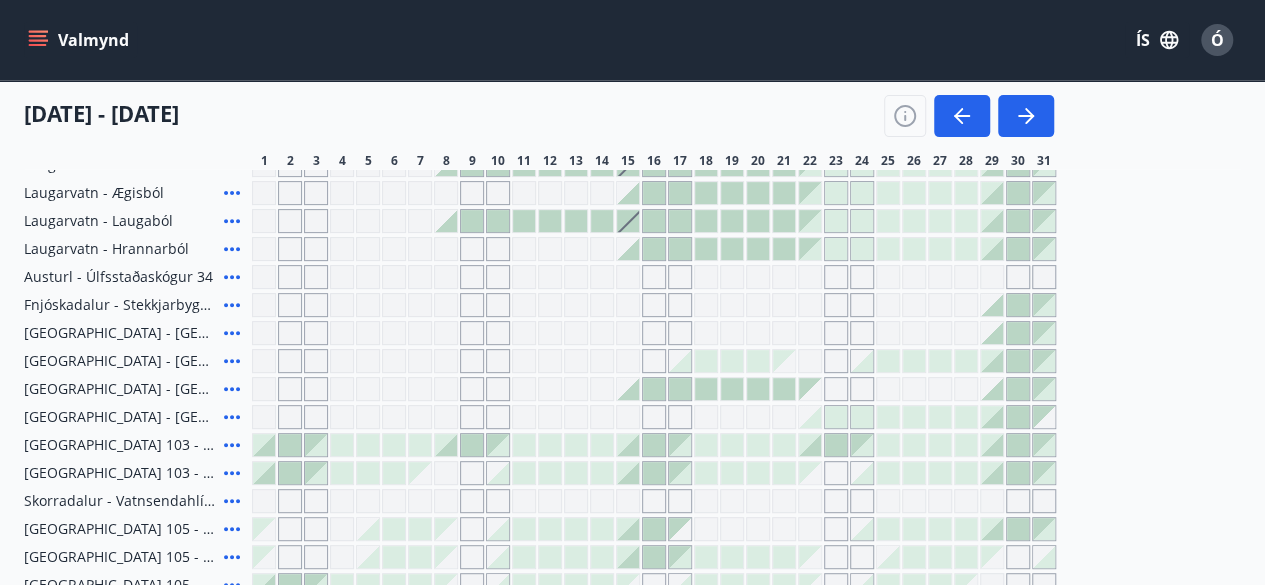 click at bounding box center (888, 333) 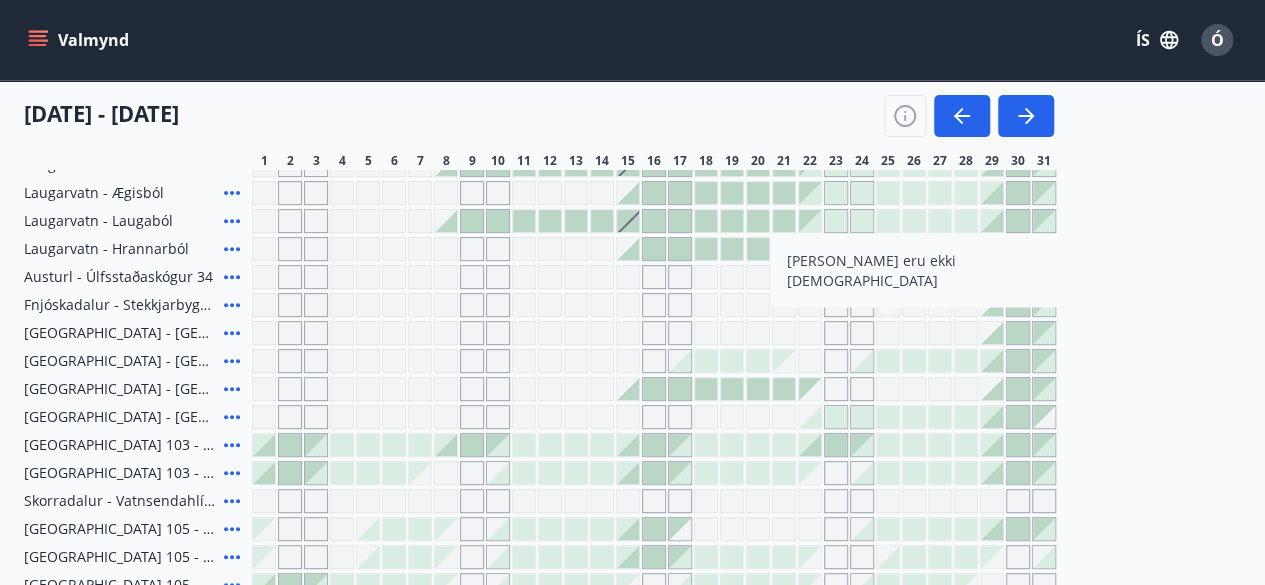 click at bounding box center (888, 361) 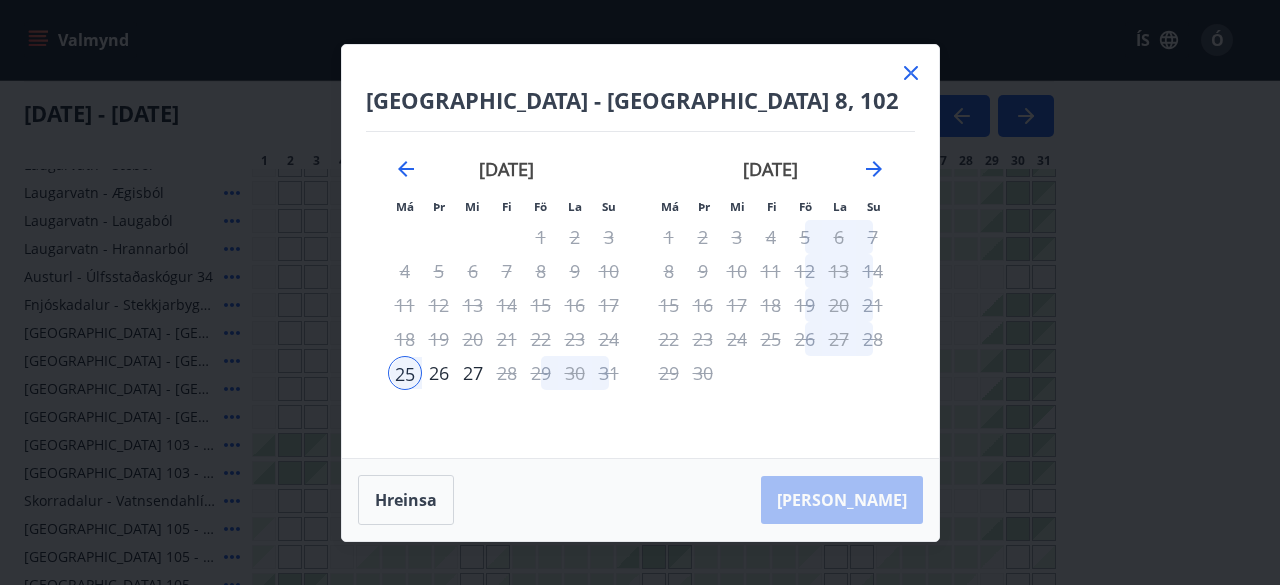 click on "27" at bounding box center [473, 373] 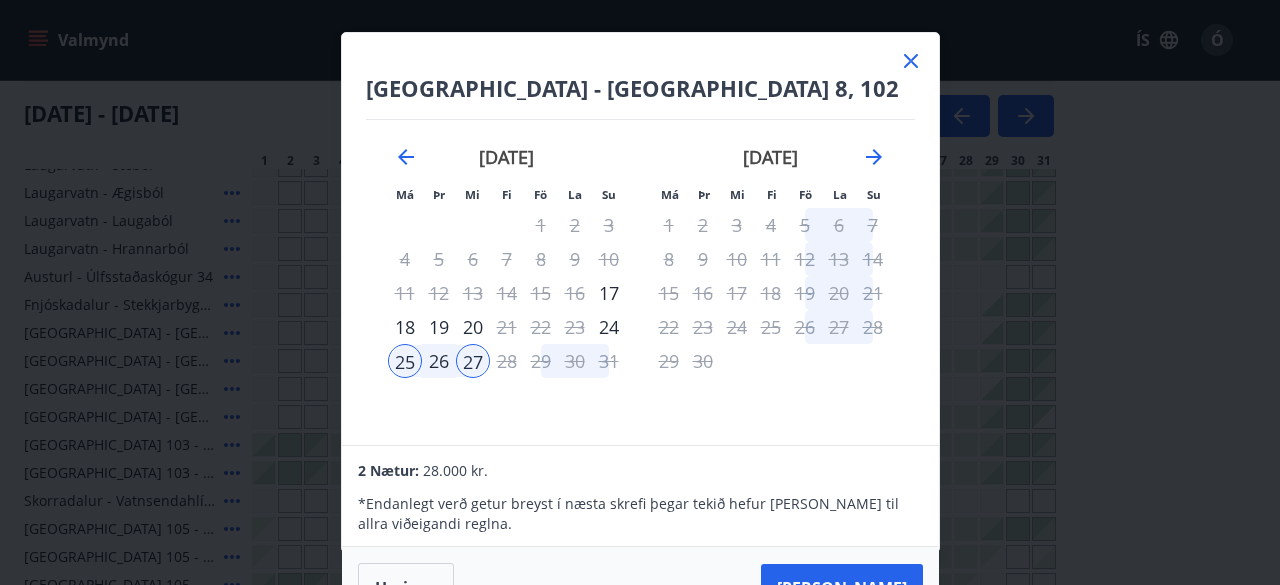 scroll, scrollTop: 0, scrollLeft: 0, axis: both 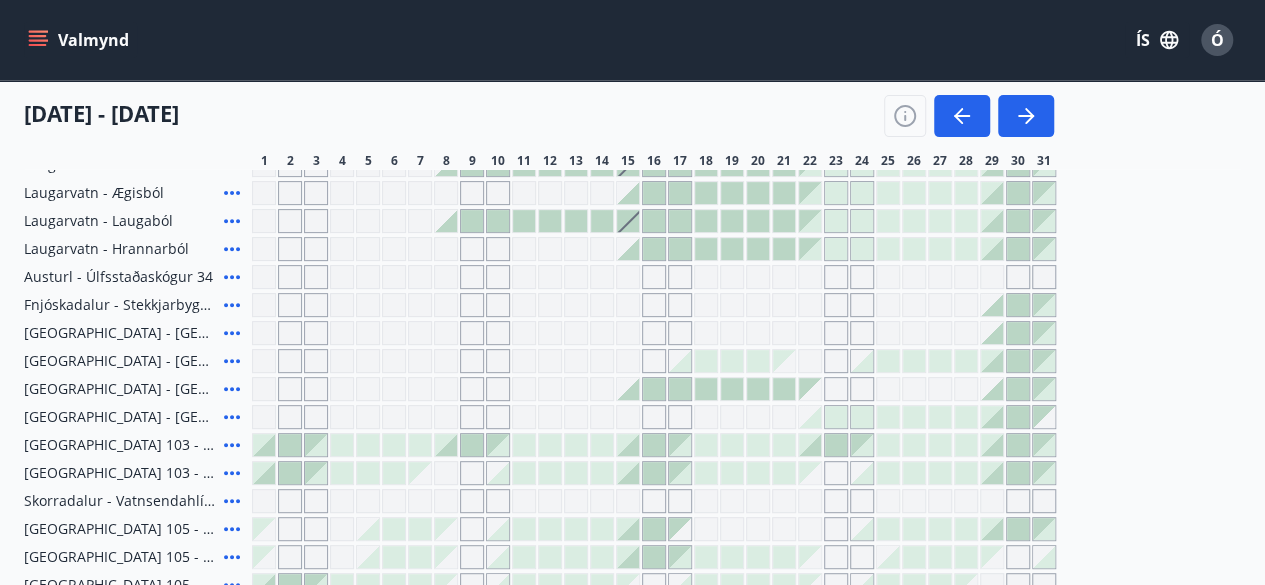 click at bounding box center (888, 389) 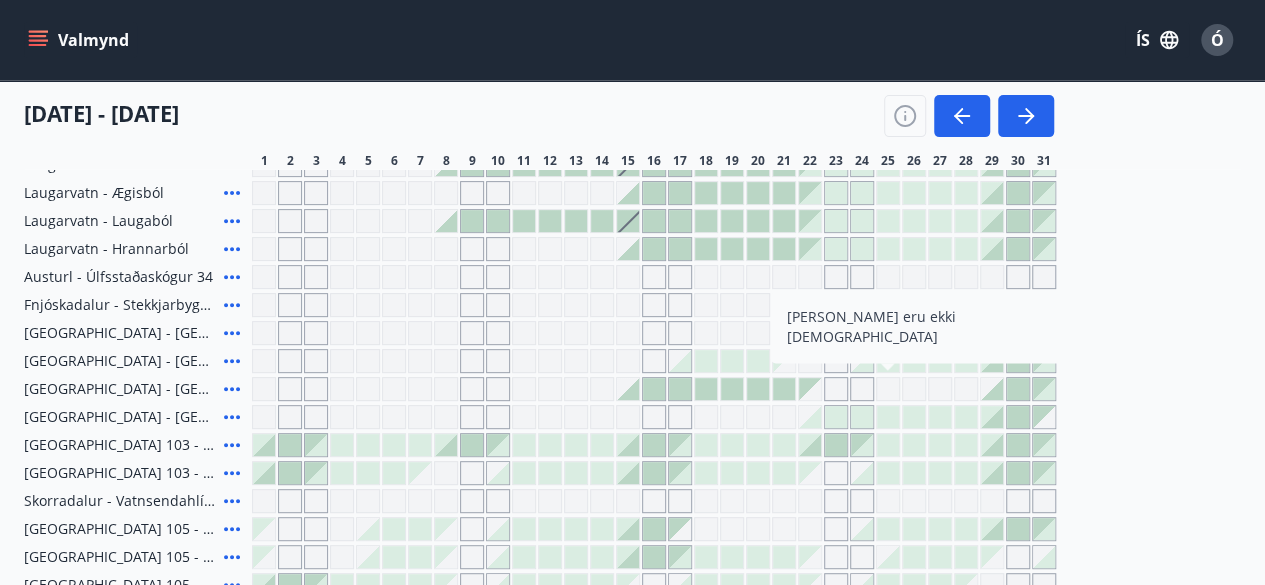 click at bounding box center (888, 417) 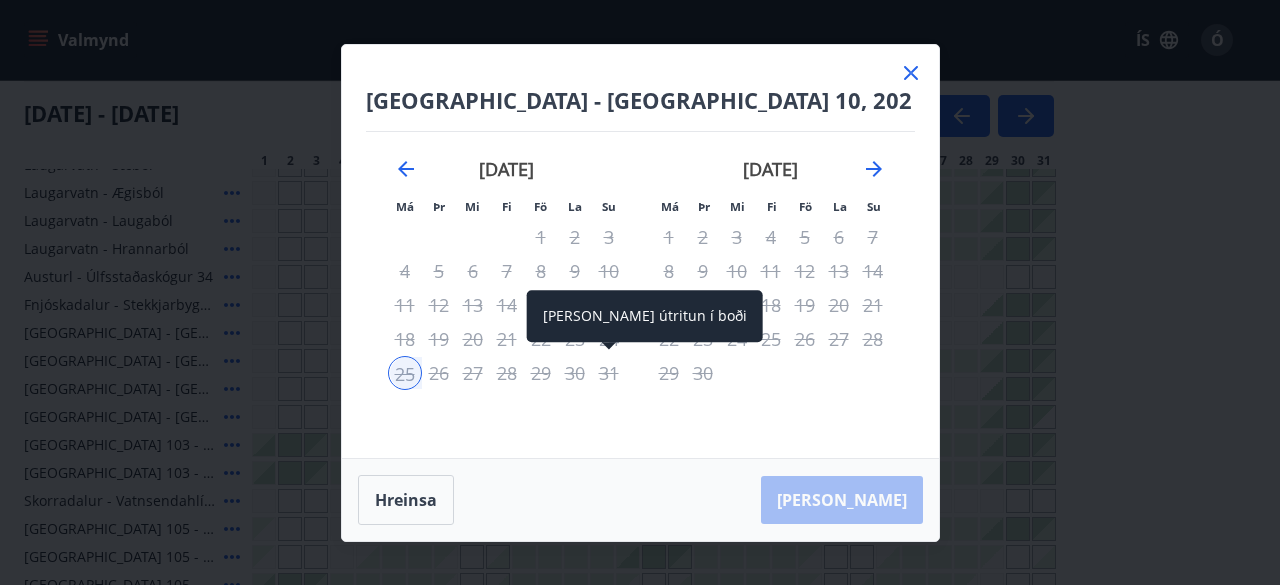 click on "31" at bounding box center (609, 373) 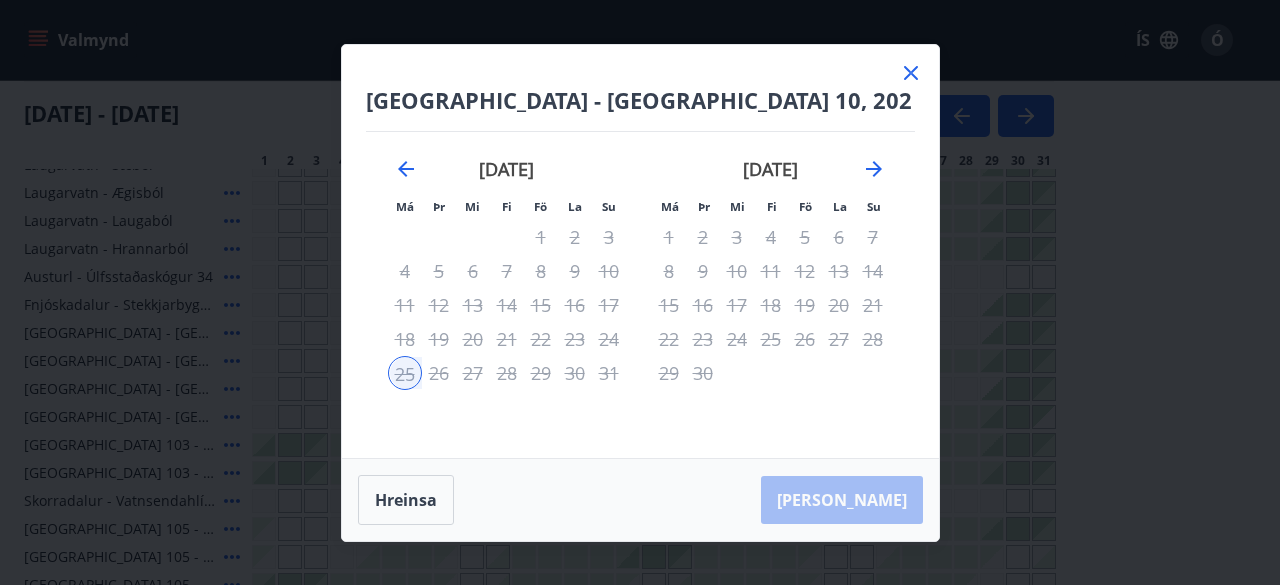 click on "25" at bounding box center (405, 373) 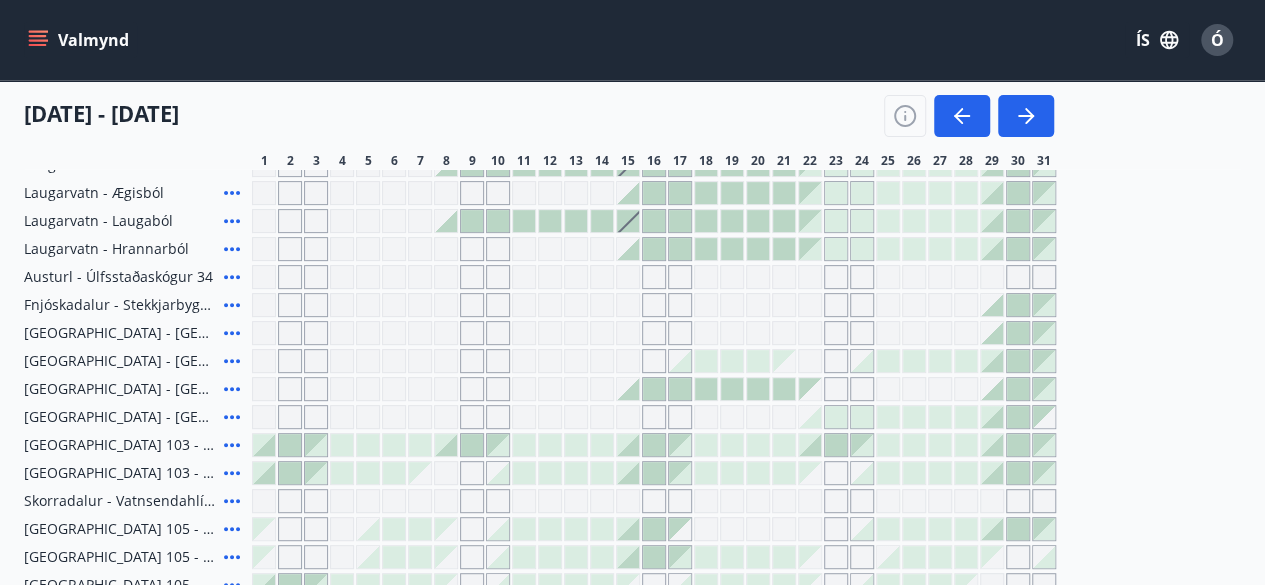 click at bounding box center [888, 361] 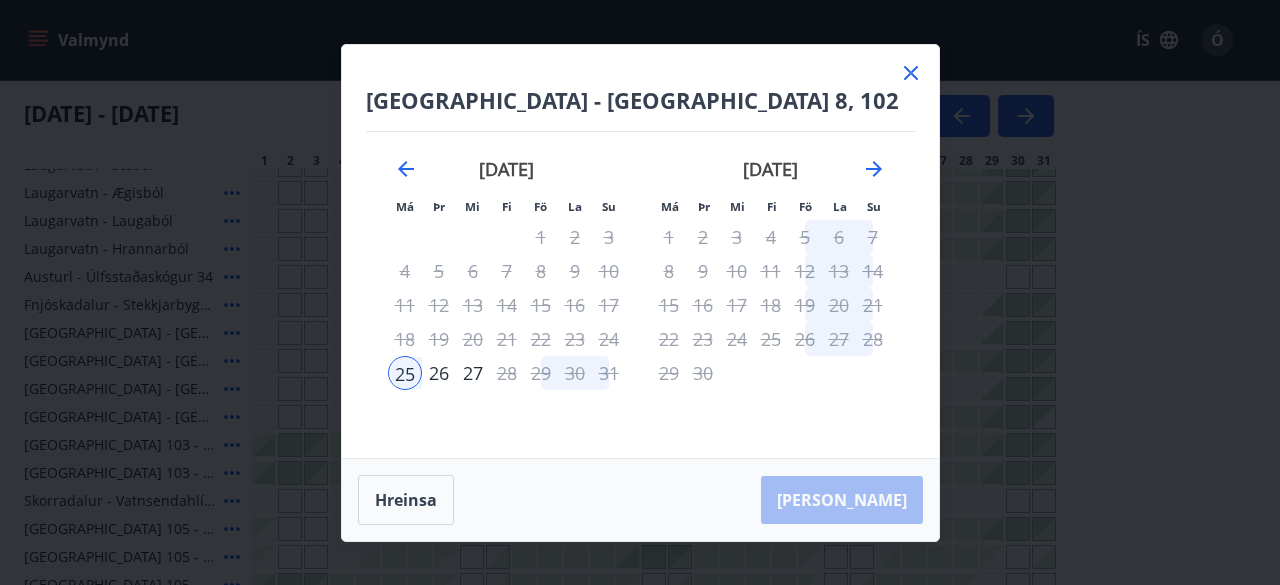click on "27" at bounding box center (473, 373) 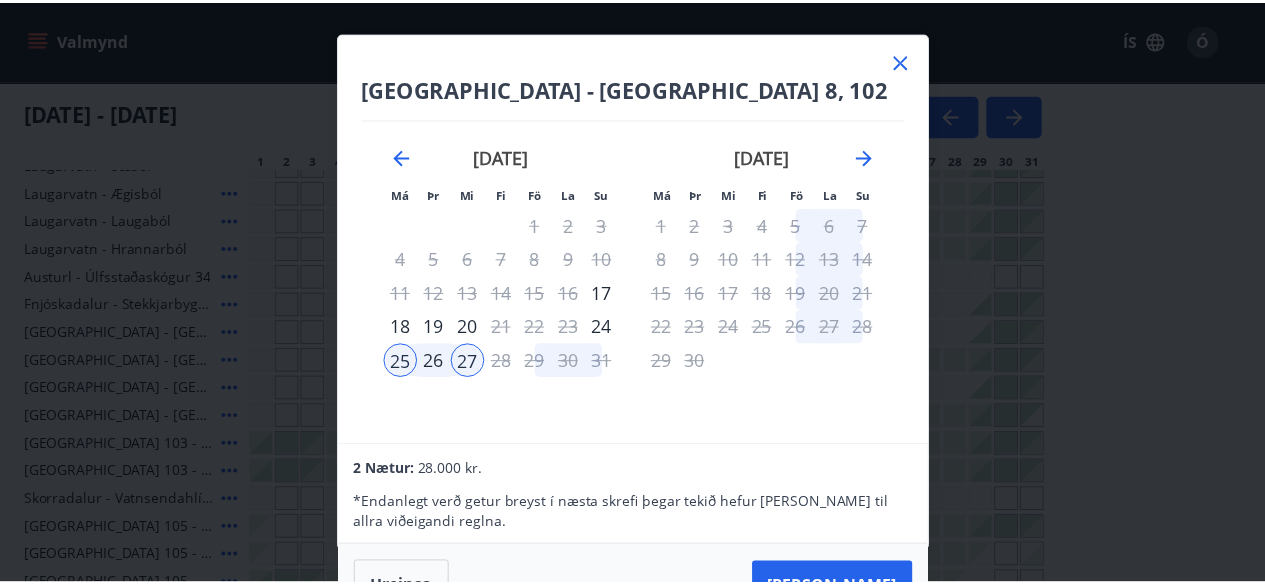 scroll, scrollTop: 0, scrollLeft: 0, axis: both 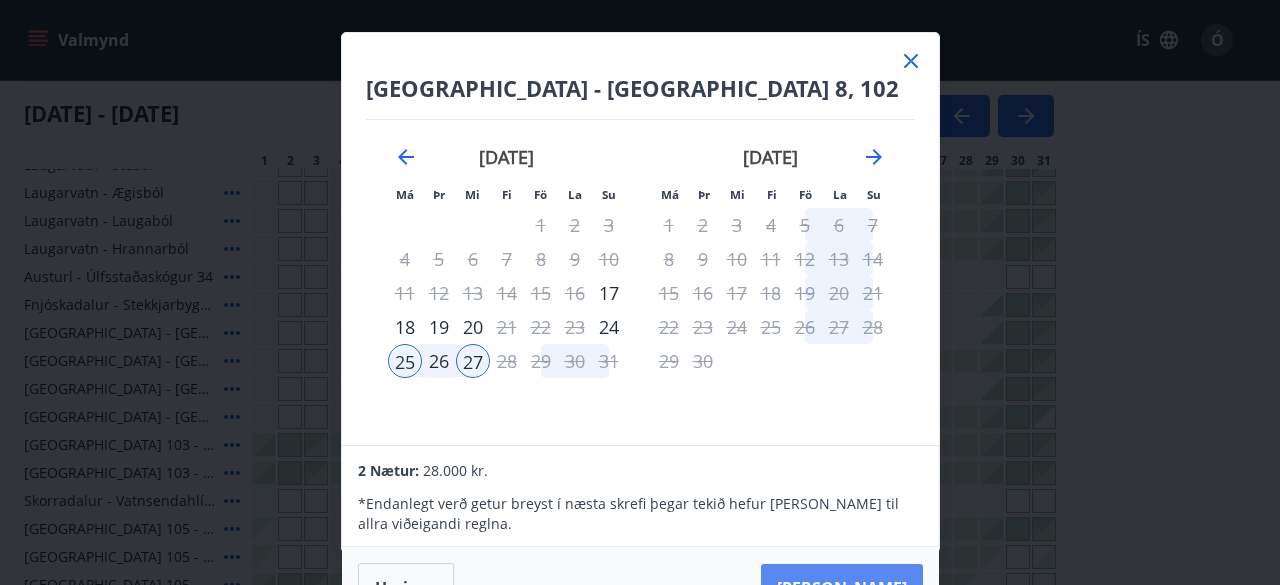 click on "[PERSON_NAME]" at bounding box center (842, 588) 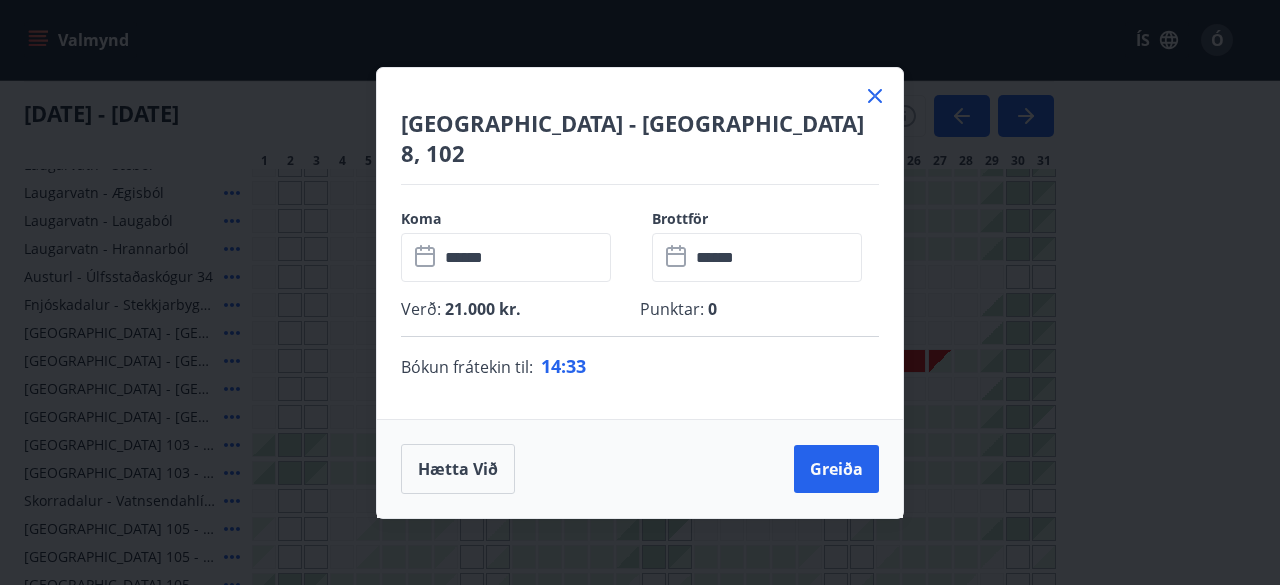 click 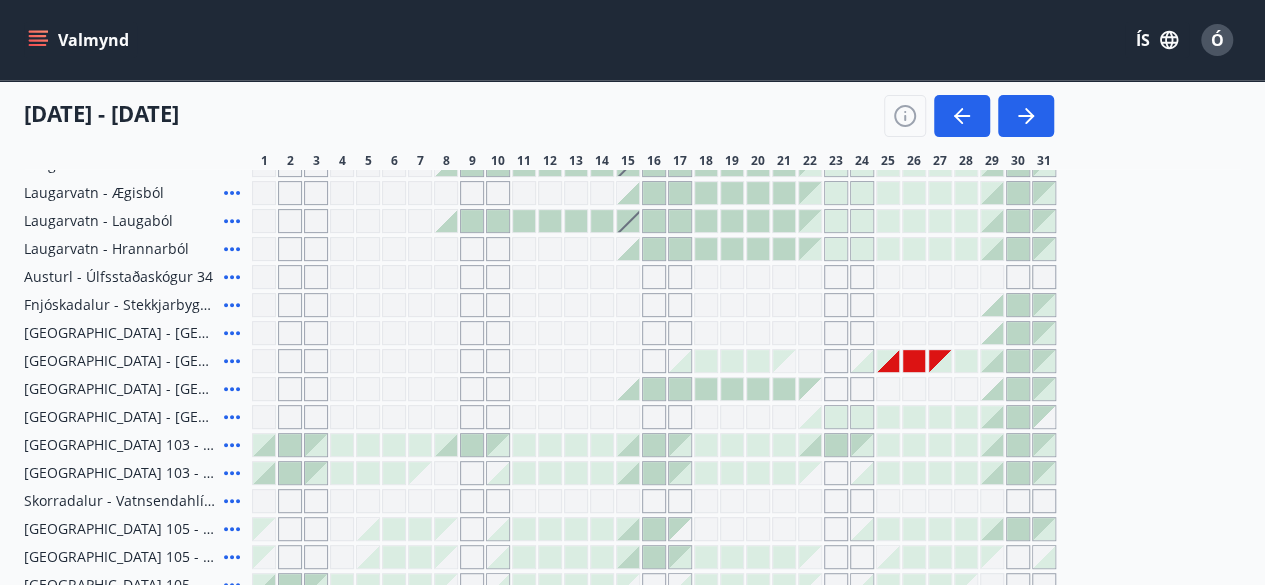click at bounding box center (888, 417) 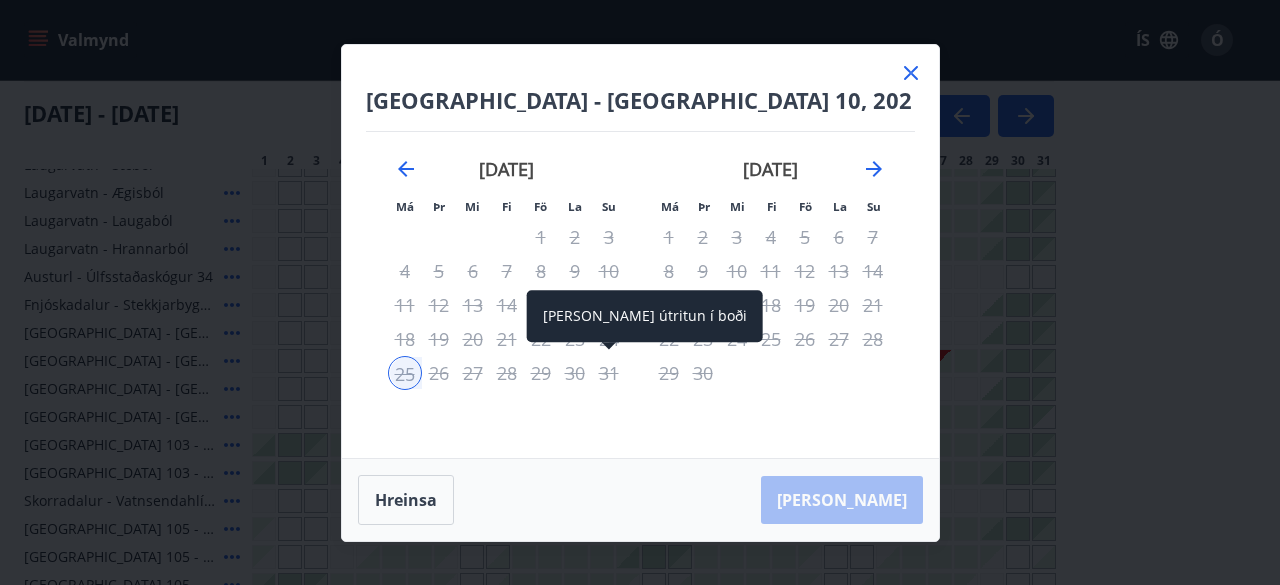 click on "31" at bounding box center (609, 373) 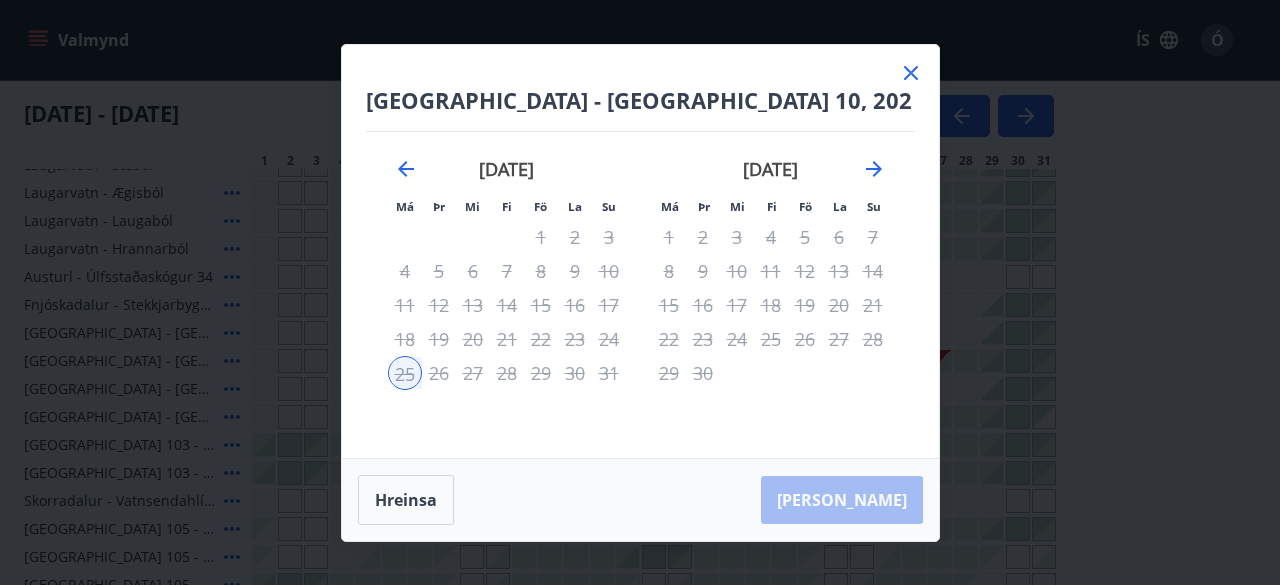 click 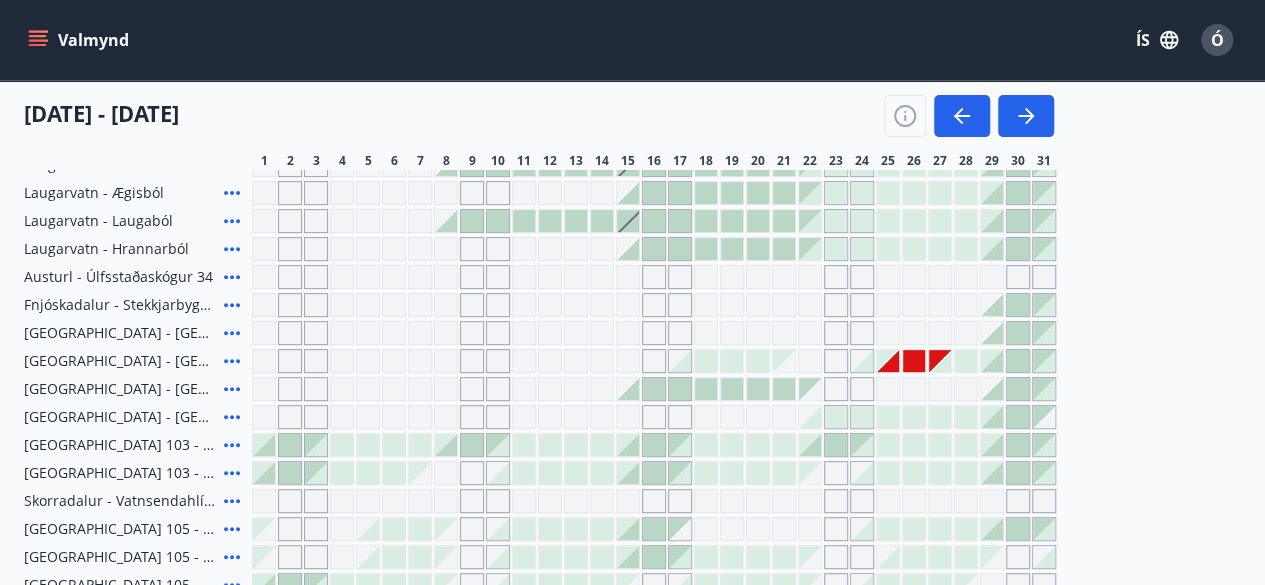click at bounding box center (914, 361) 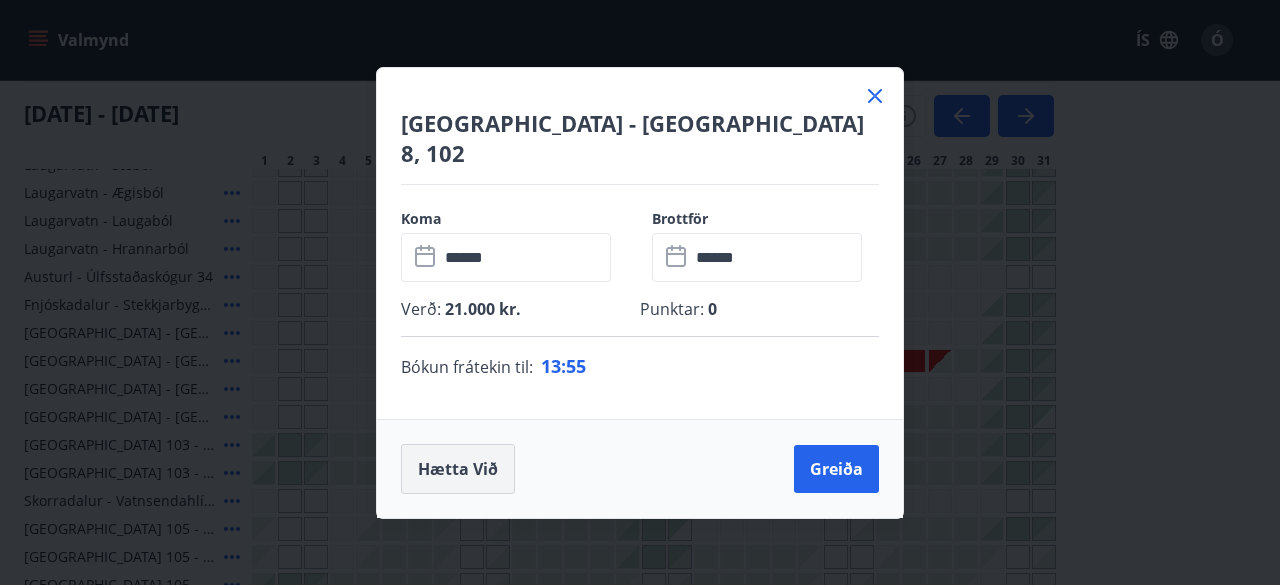 click on "Hætta við" at bounding box center [458, 469] 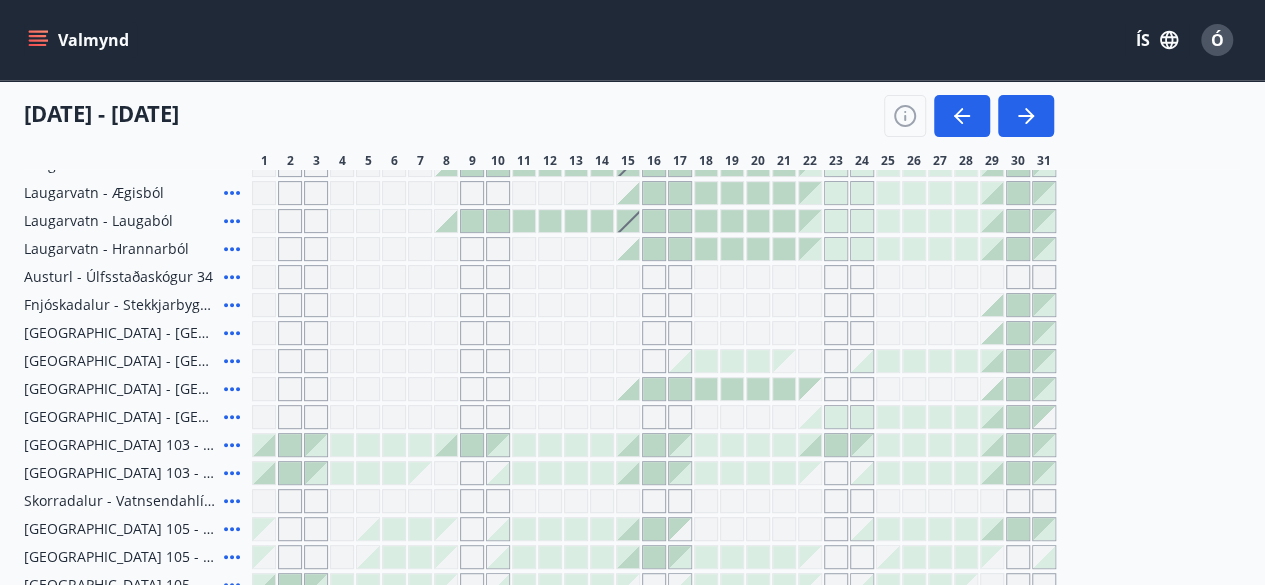 click at bounding box center [888, 417] 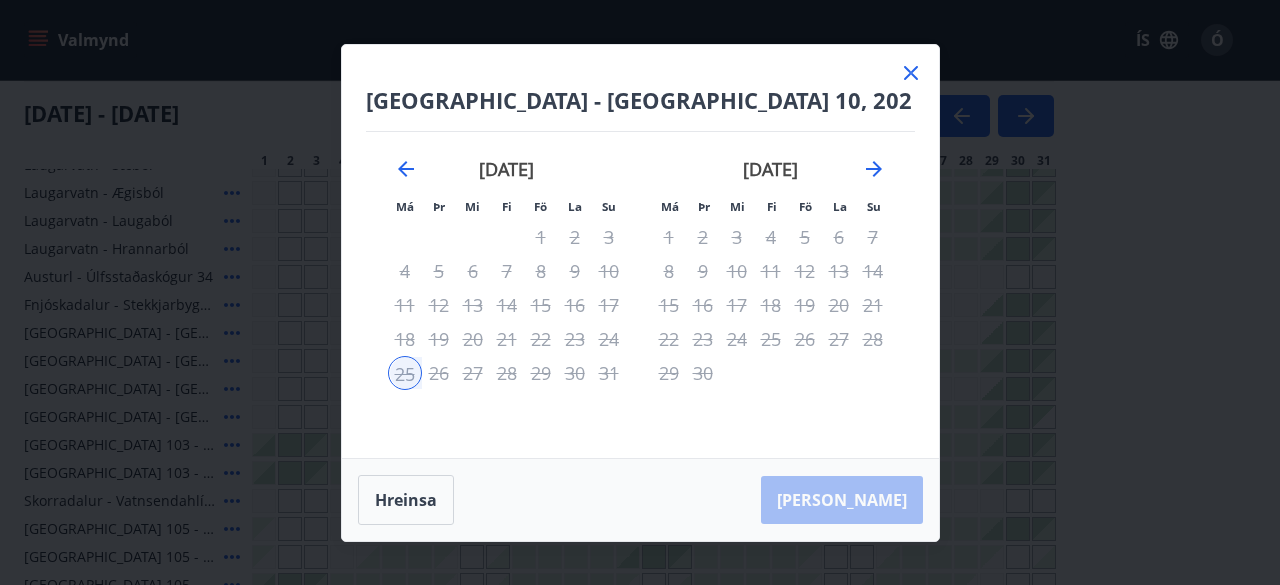 click on "30" at bounding box center [575, 373] 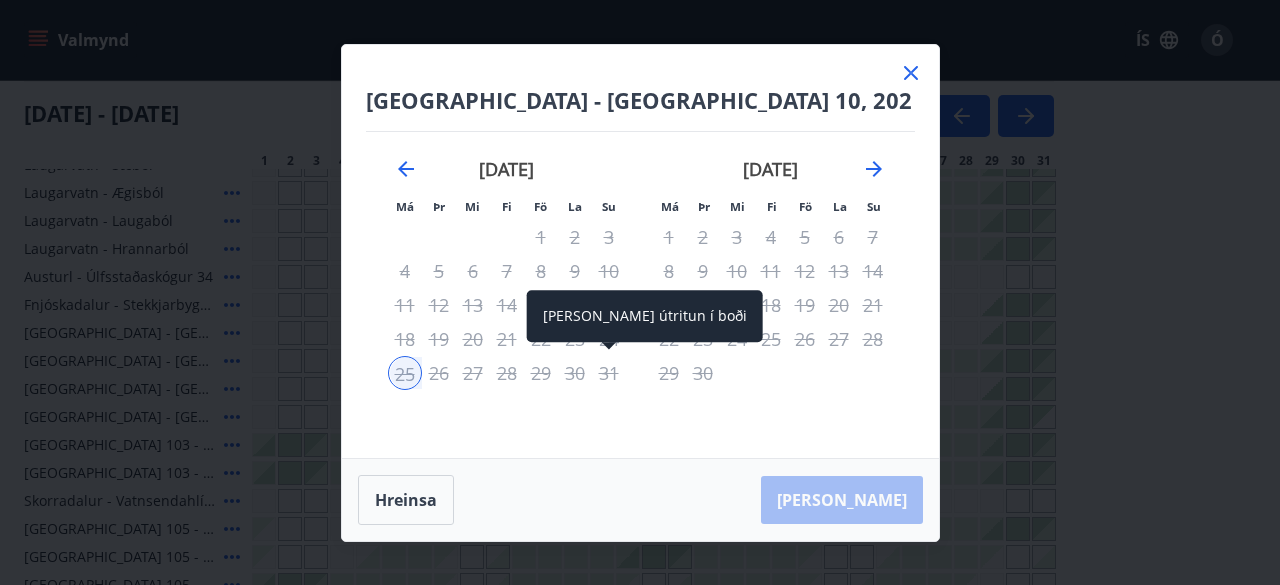 click on "31" at bounding box center [609, 373] 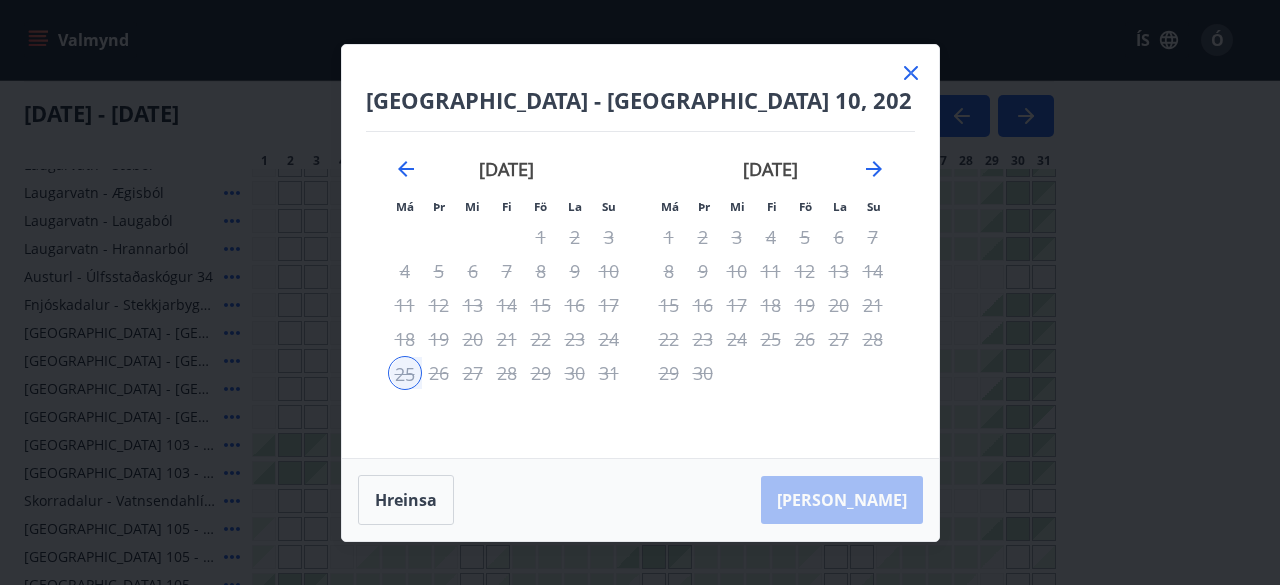 click on "27" at bounding box center [473, 373] 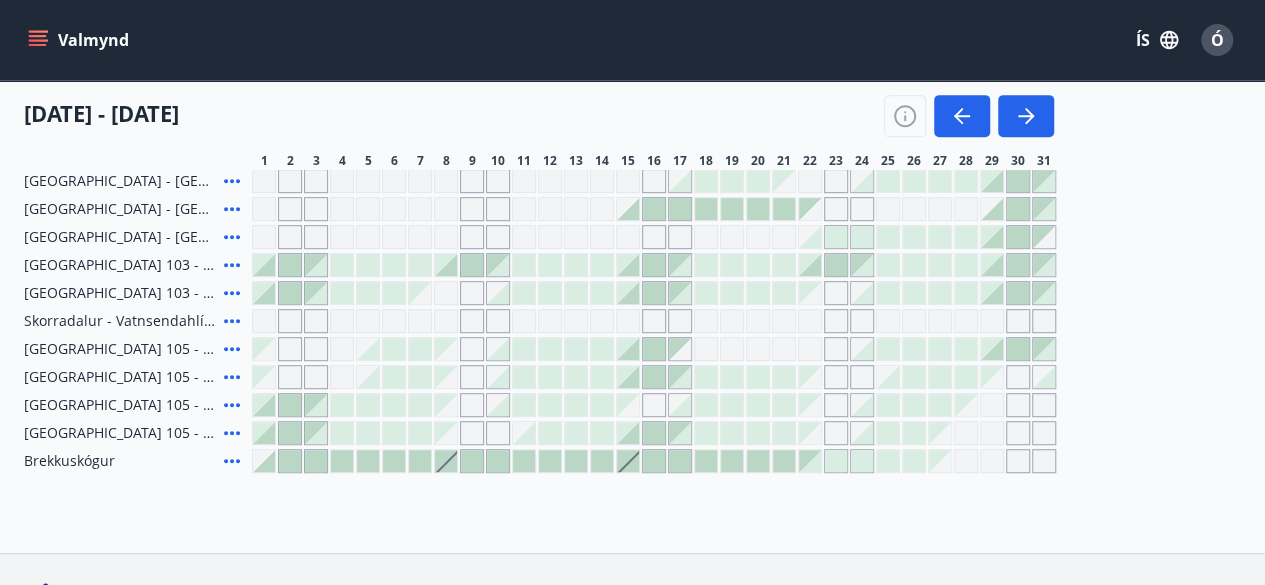 scroll, scrollTop: 445, scrollLeft: 0, axis: vertical 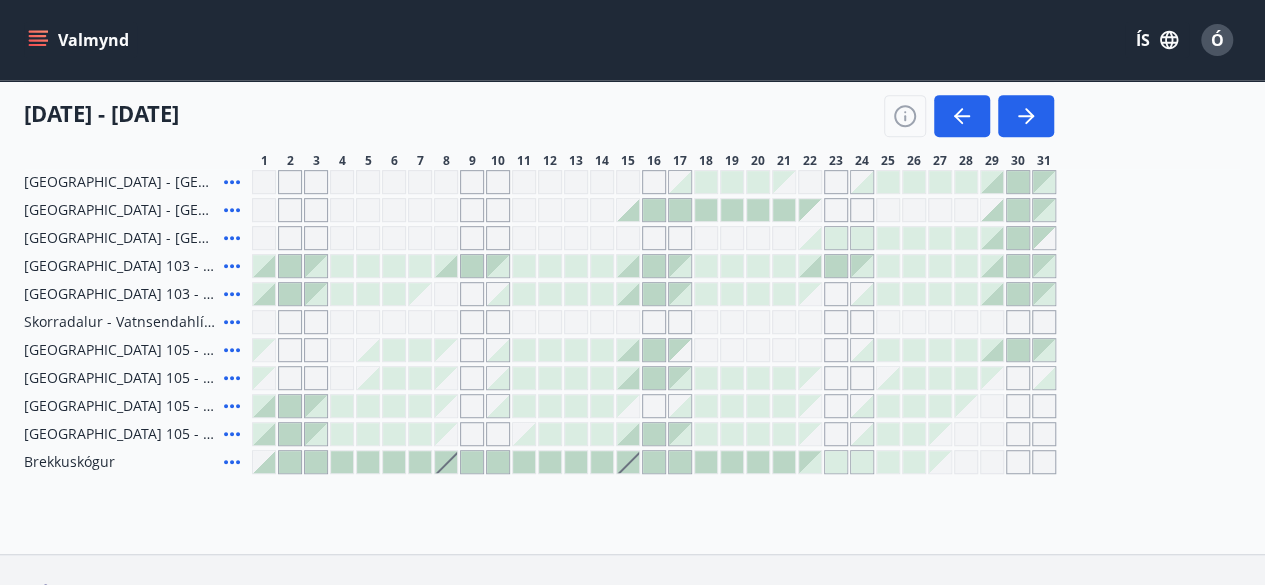 click at bounding box center (888, 350) 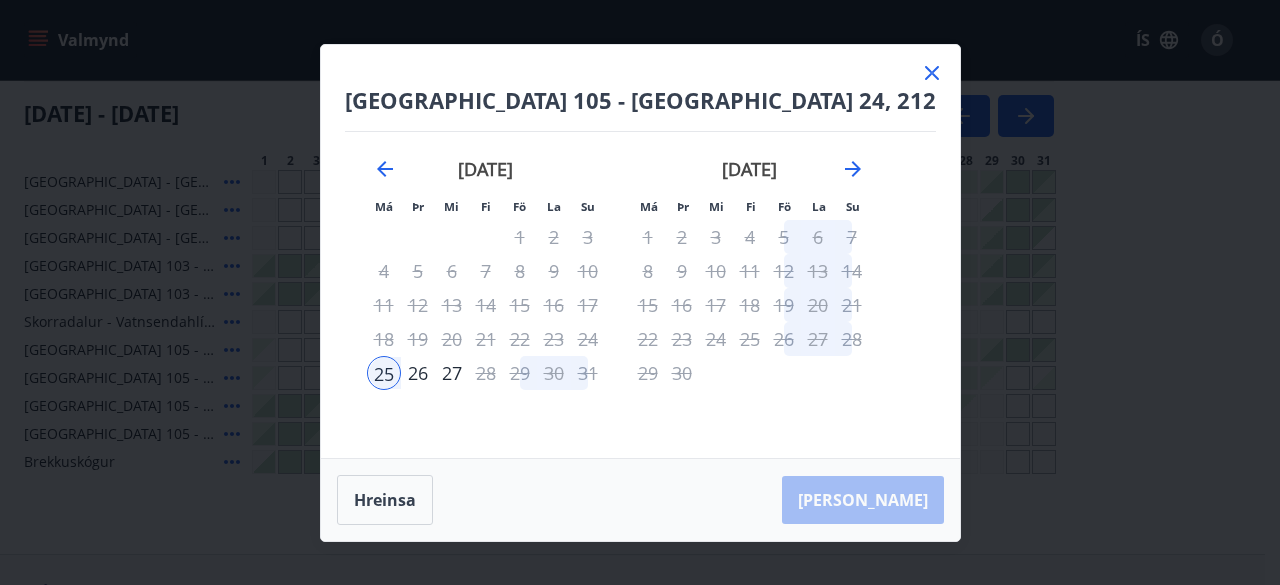 click 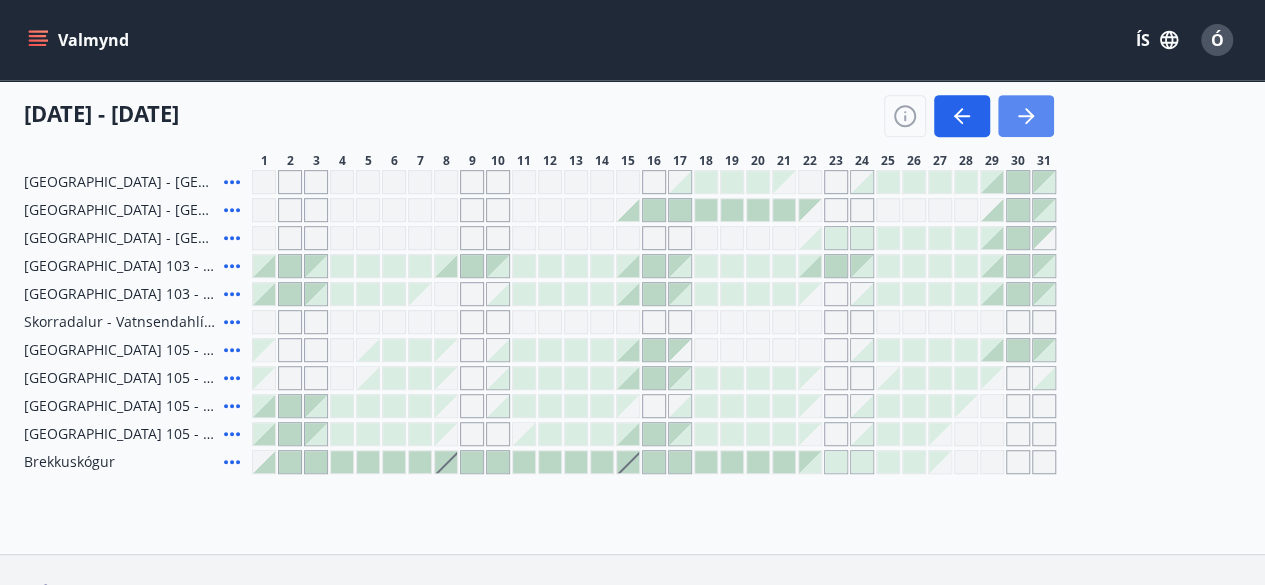 click at bounding box center (1026, 116) 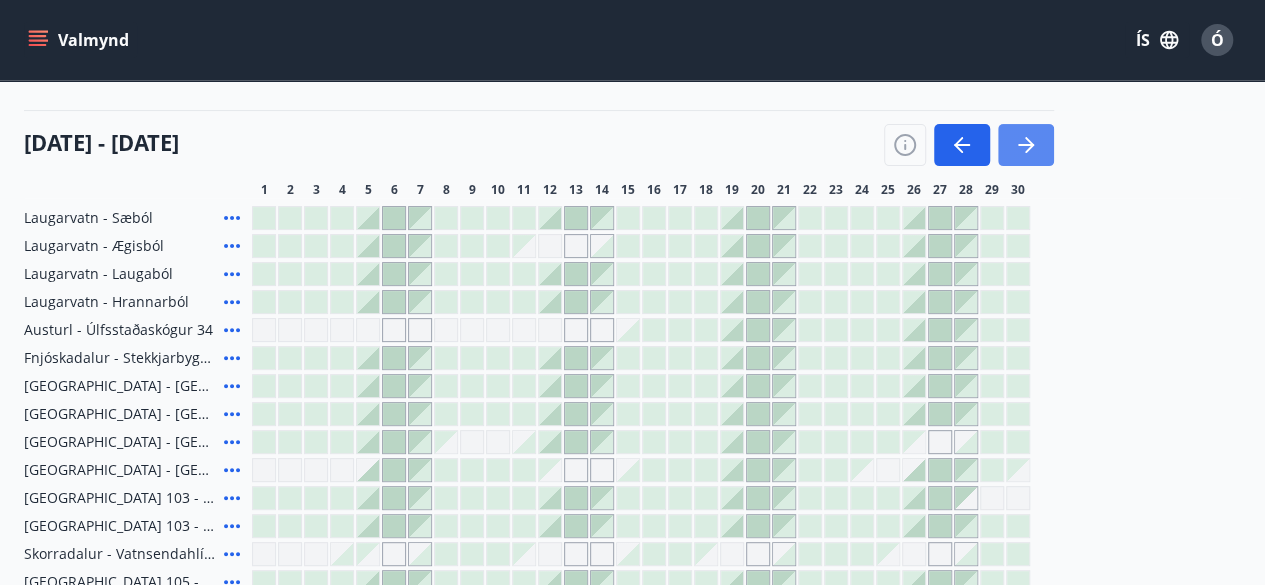 scroll, scrollTop: 205, scrollLeft: 0, axis: vertical 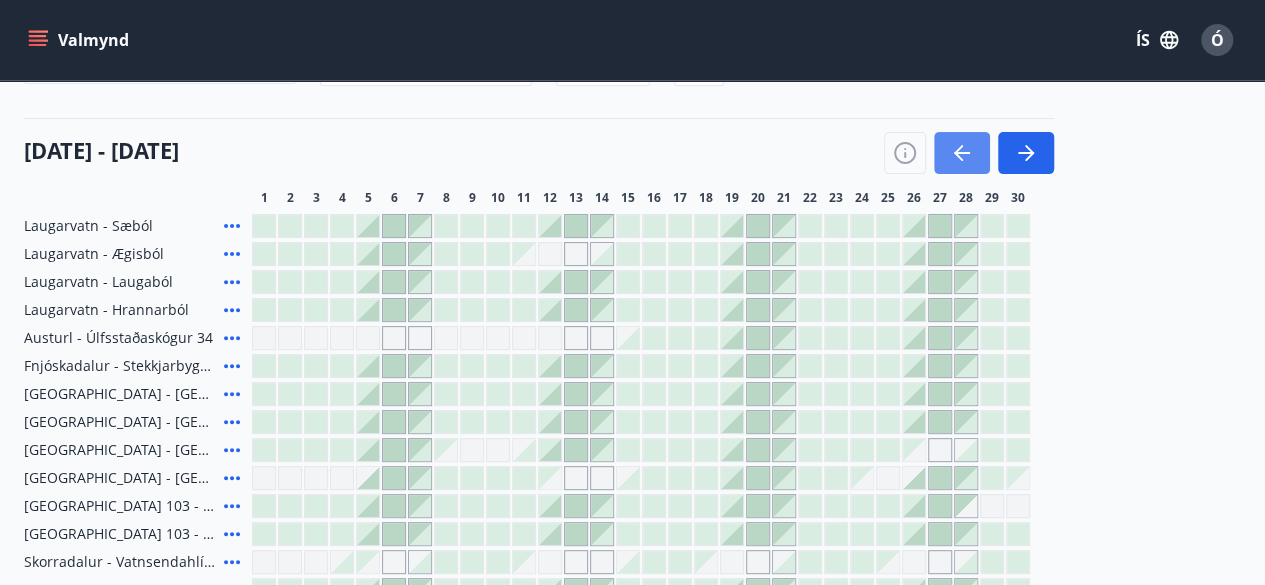 click 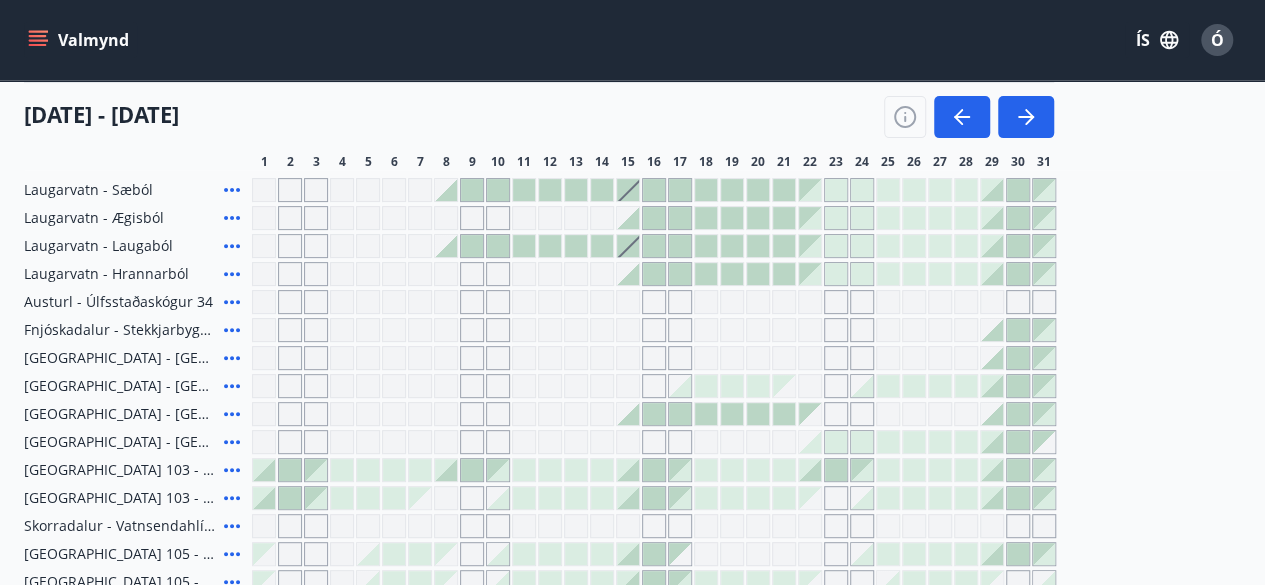 scroll, scrollTop: 264, scrollLeft: 0, axis: vertical 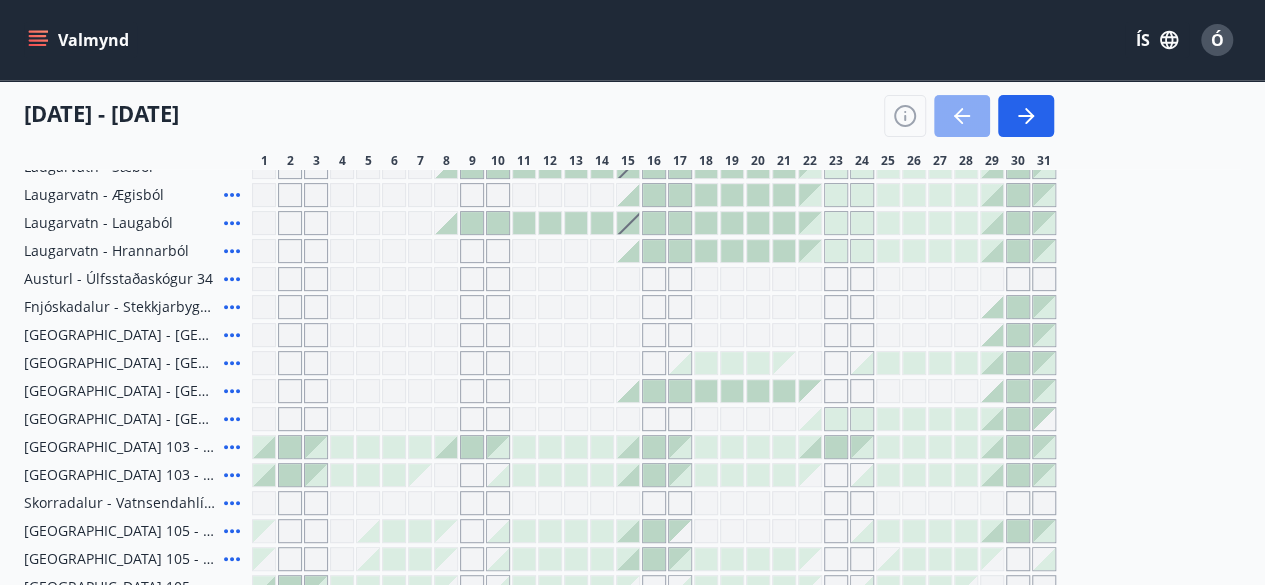 click 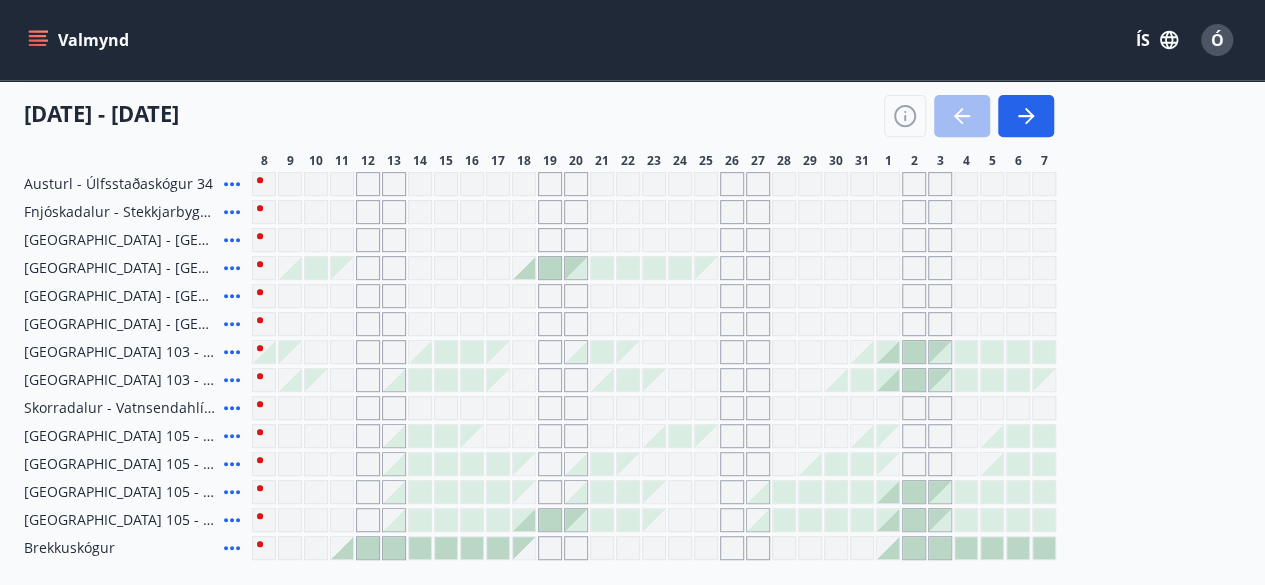 scroll, scrollTop: 360, scrollLeft: 0, axis: vertical 